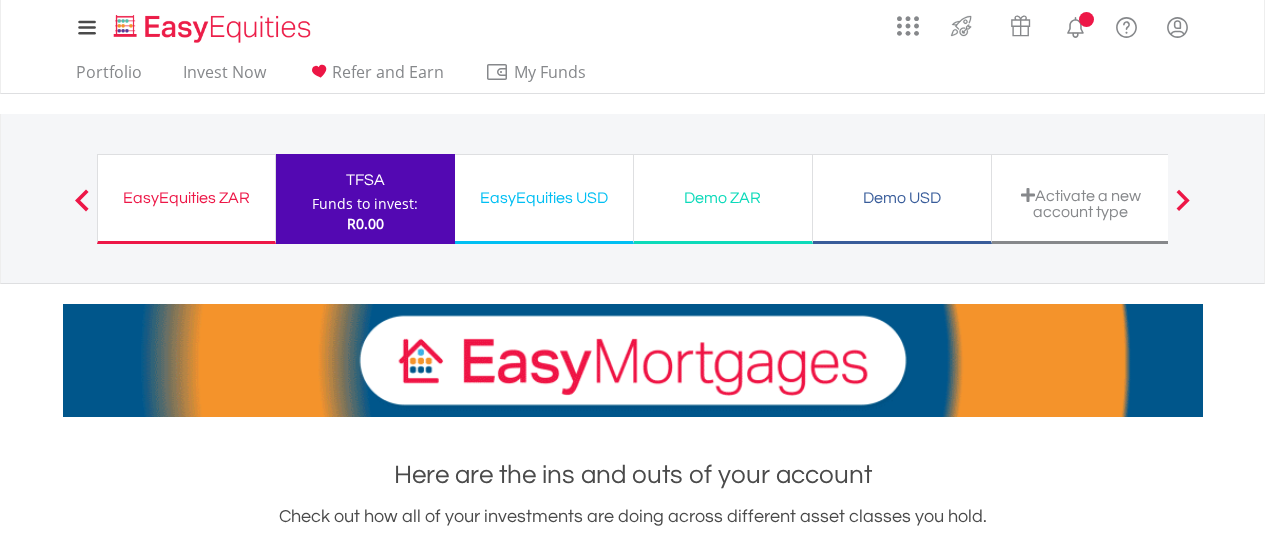 scroll, scrollTop: 0, scrollLeft: 0, axis: both 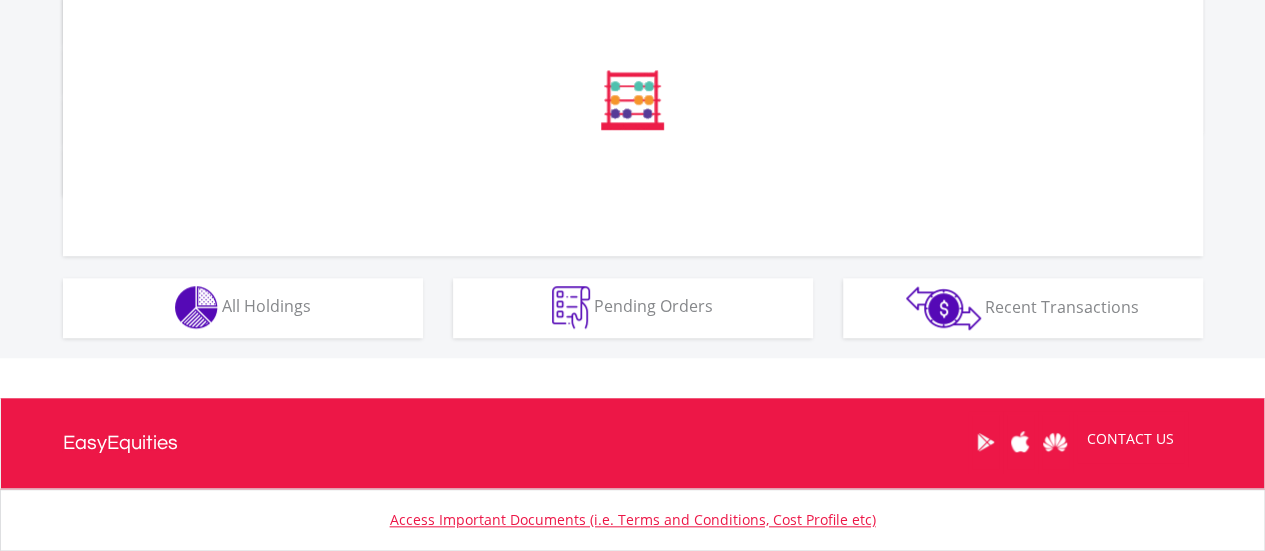 drag, startPoint x: 1279, startPoint y: 41, endPoint x: 1248, endPoint y: 315, distance: 275.74808 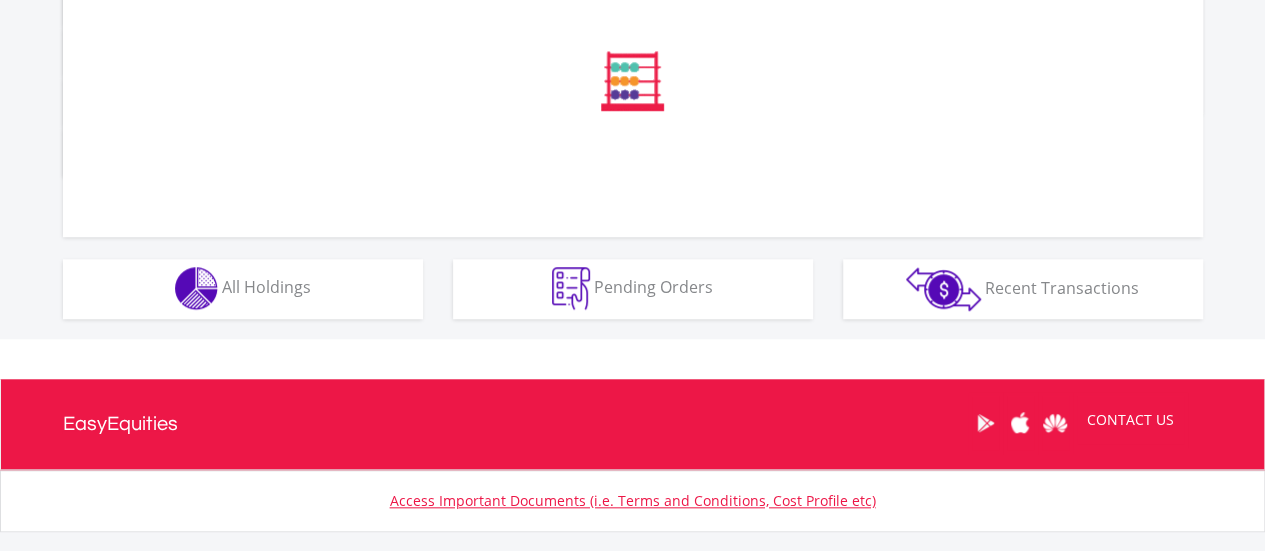 scroll, scrollTop: 1084, scrollLeft: 0, axis: vertical 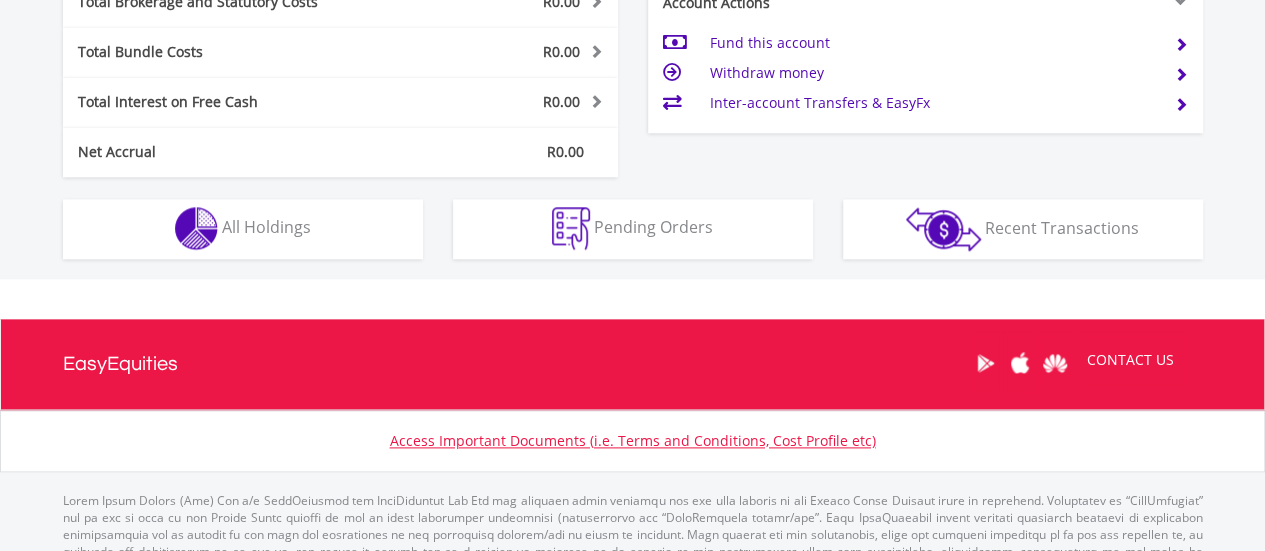 click on "My Investments
Invest Now
New Listings
Sell
My Recurring Investments
Pending Orders
Switch Unit Trusts
Vouchers
Buy a Voucher
Redeem a Voucher" at bounding box center (632, -230) 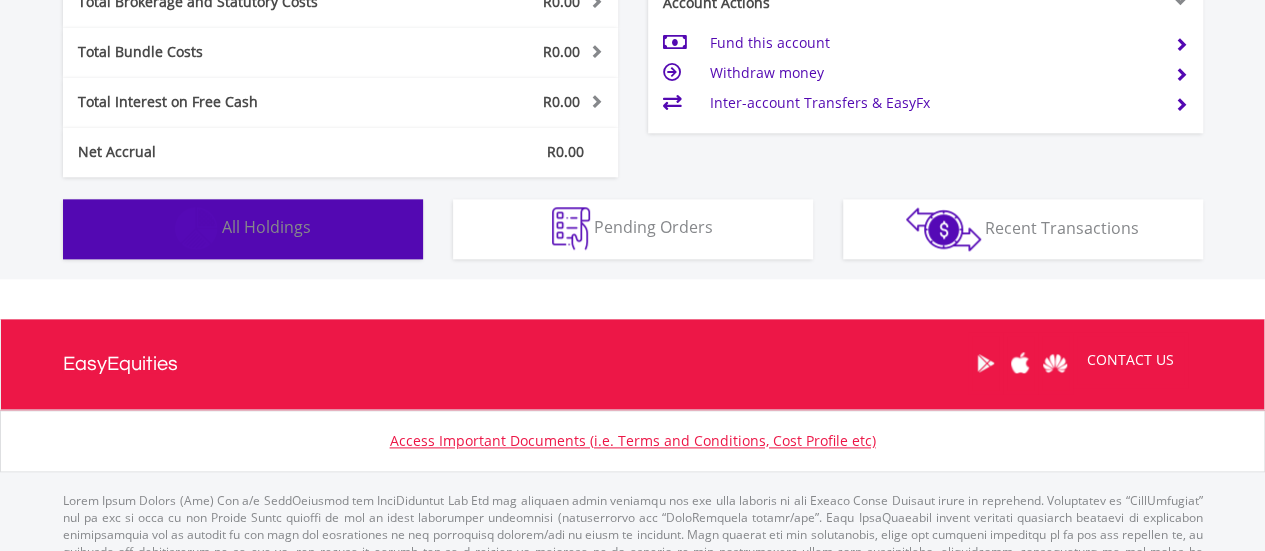 click on "Holdings
All Holdings" at bounding box center (243, 229) 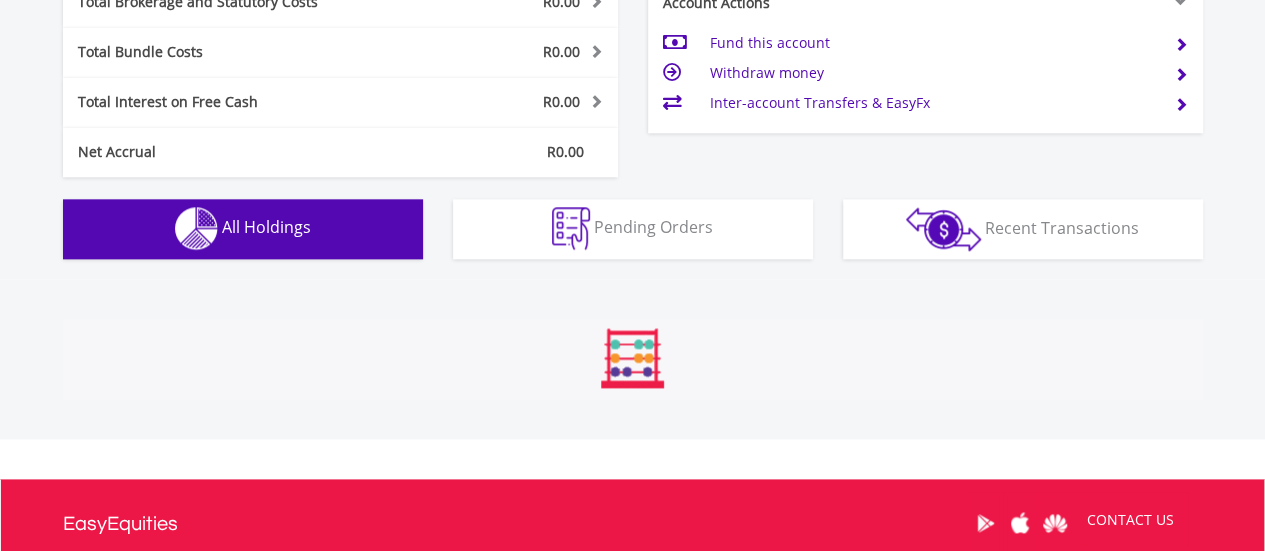 scroll, scrollTop: 1402, scrollLeft: 0, axis: vertical 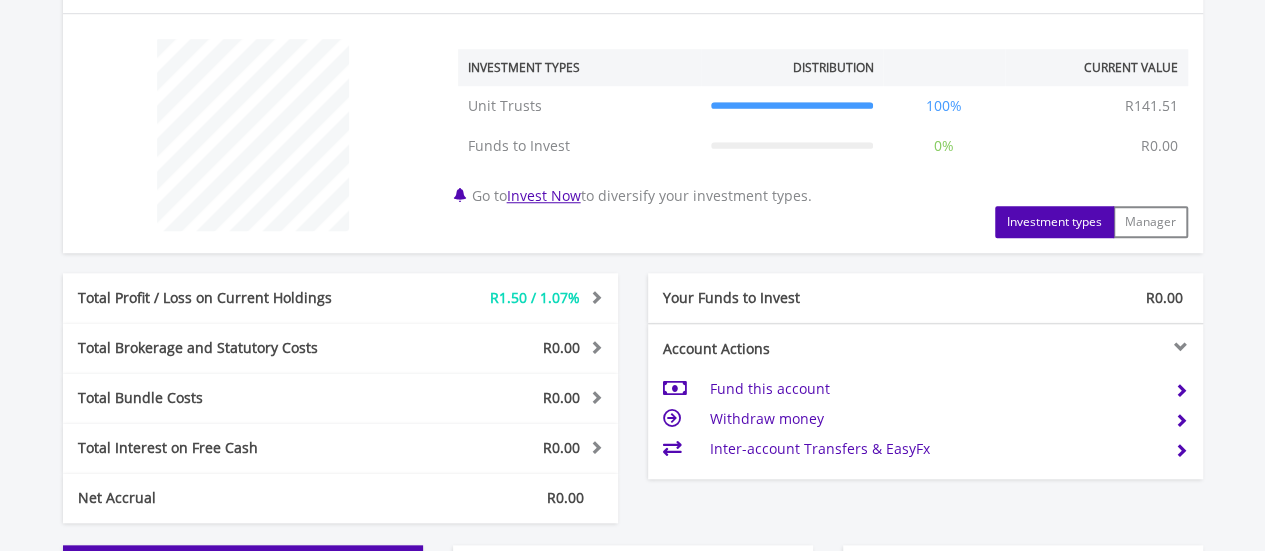 click at bounding box center (593, 347) 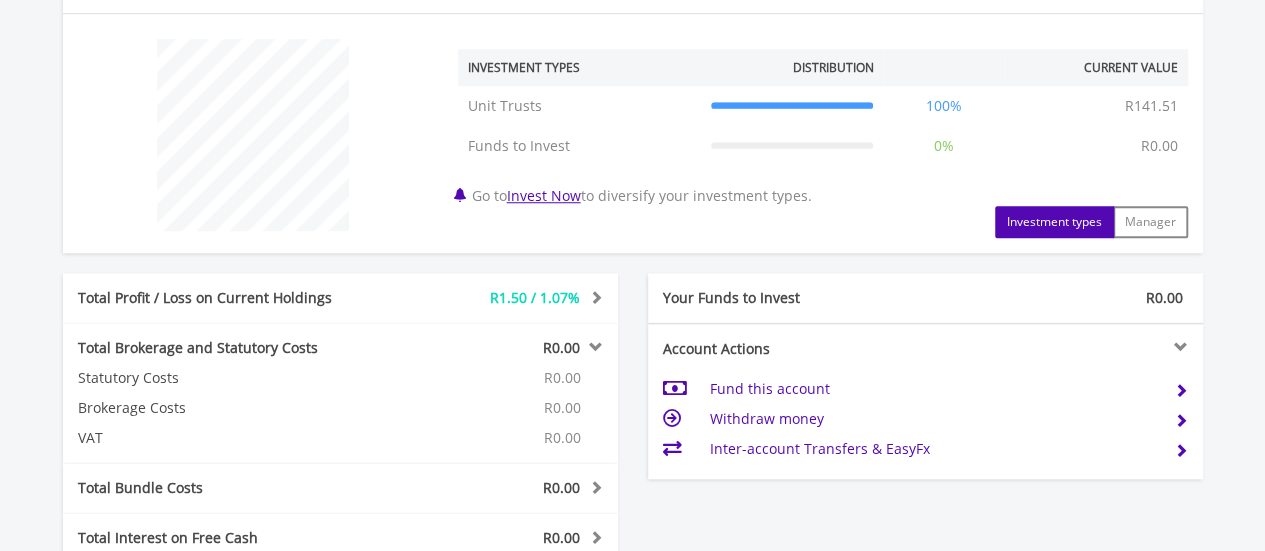 click at bounding box center [593, 347] 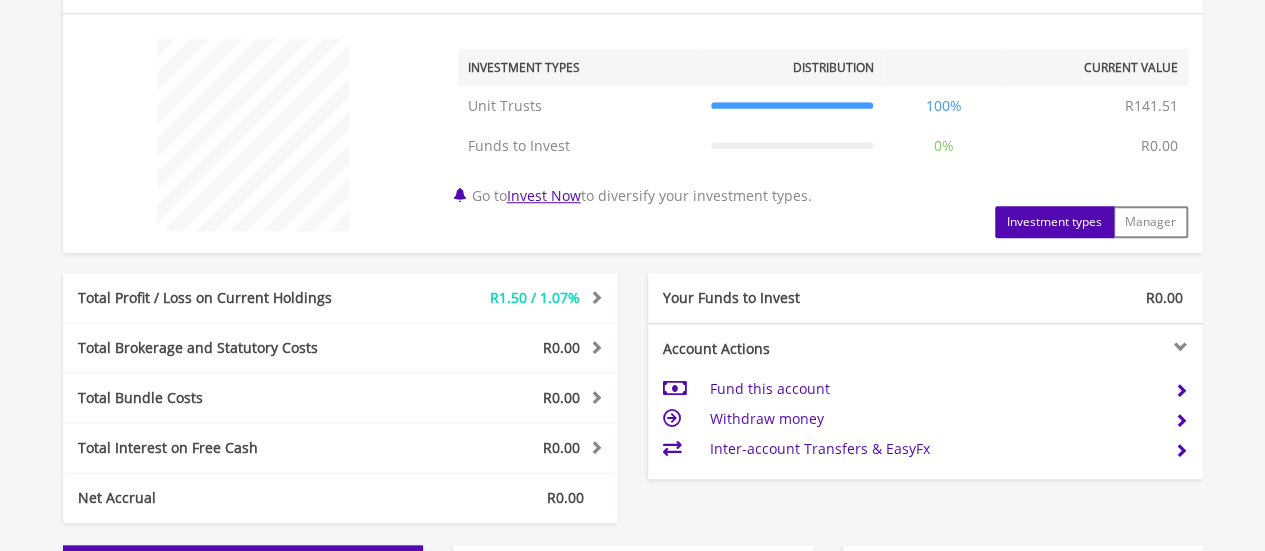 click at bounding box center [593, 297] 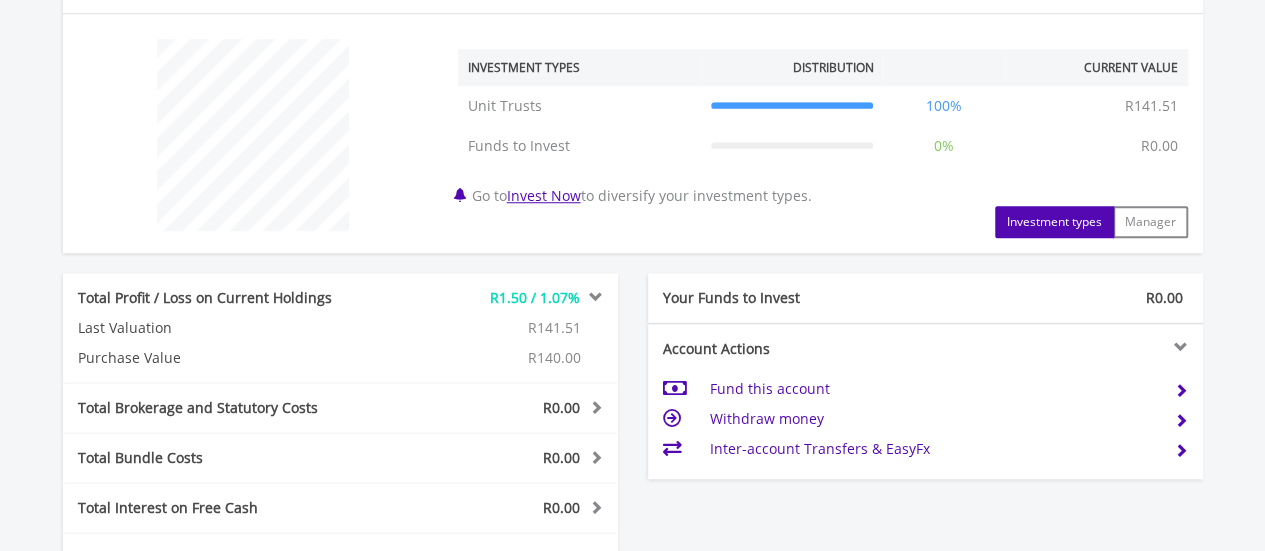 click at bounding box center [593, 297] 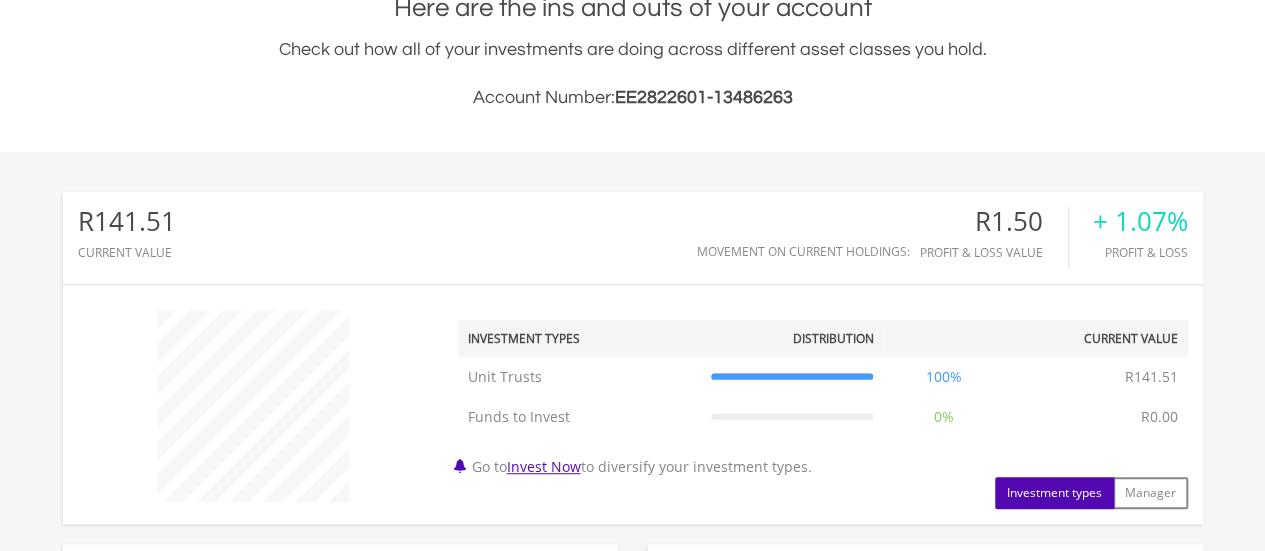 scroll, scrollTop: 446, scrollLeft: 0, axis: vertical 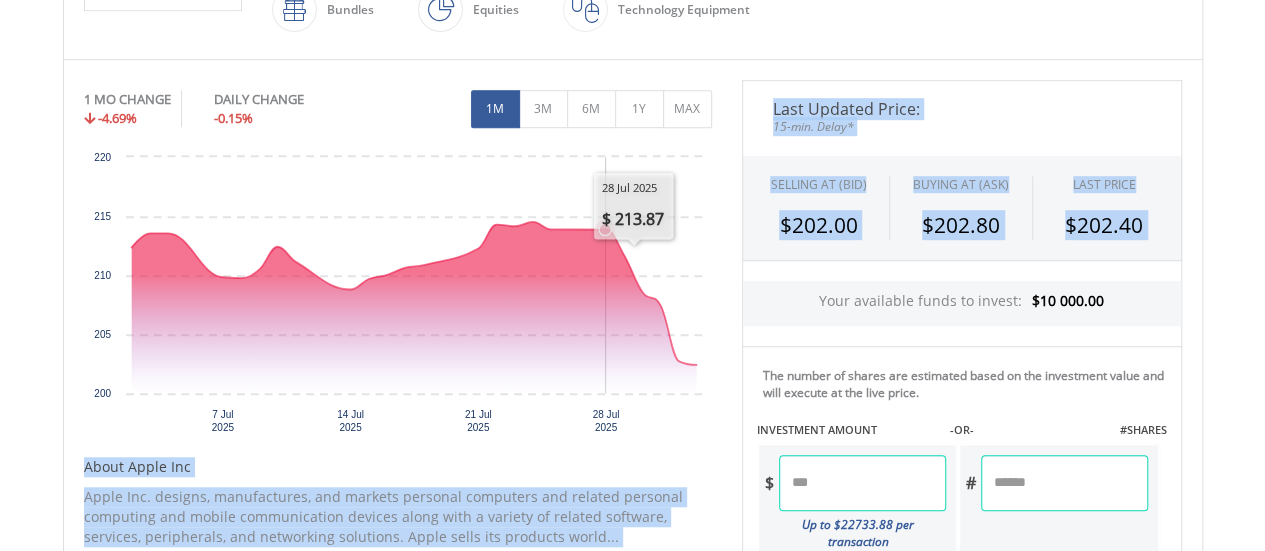 drag, startPoint x: 805, startPoint y: 273, endPoint x: 497, endPoint y: 463, distance: 361.8895 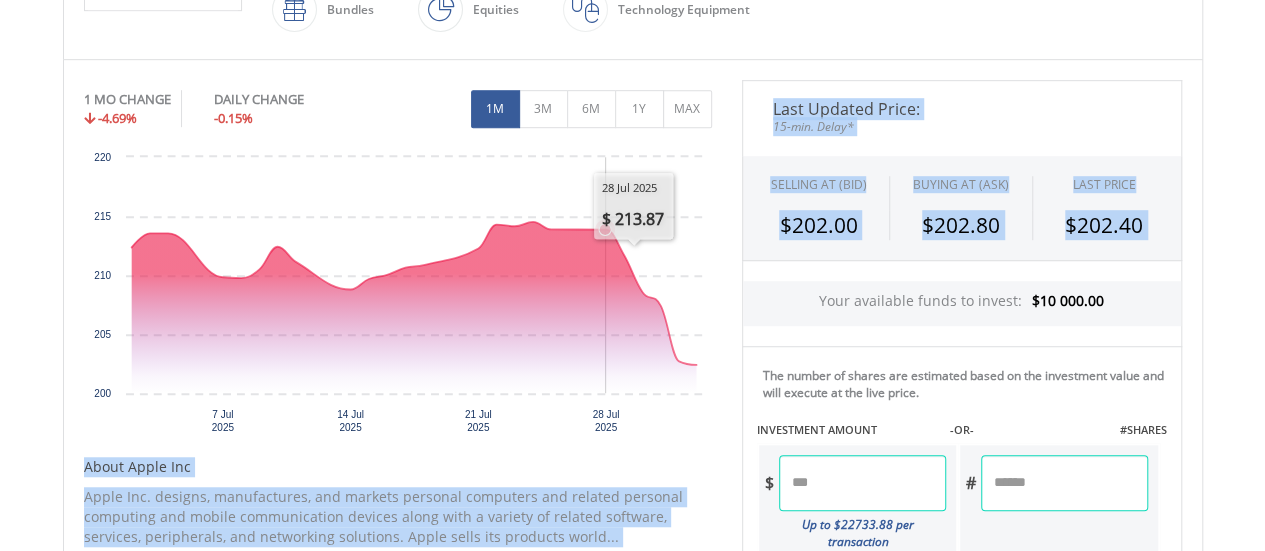 click on "No chart available.
1 MO CHANGE
-4.69%
DAILY CHANGE
-0.15%
1M
3M
6M
1Y
MAX
Chart 7 Jul" at bounding box center (633, 482) 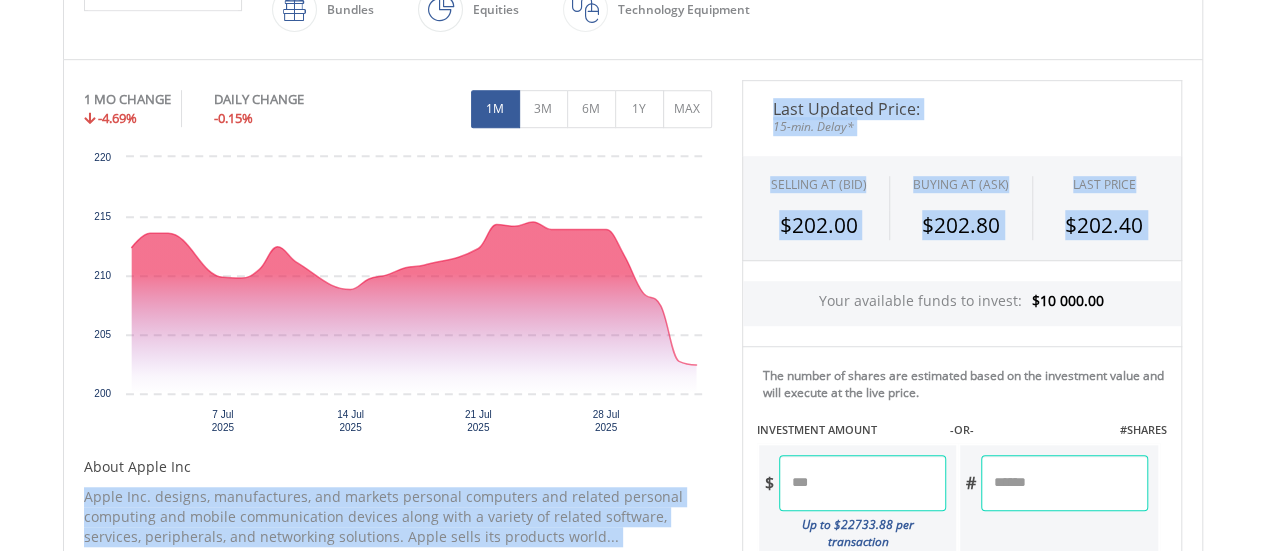 click on "15-min. Delay*" at bounding box center (962, 126) 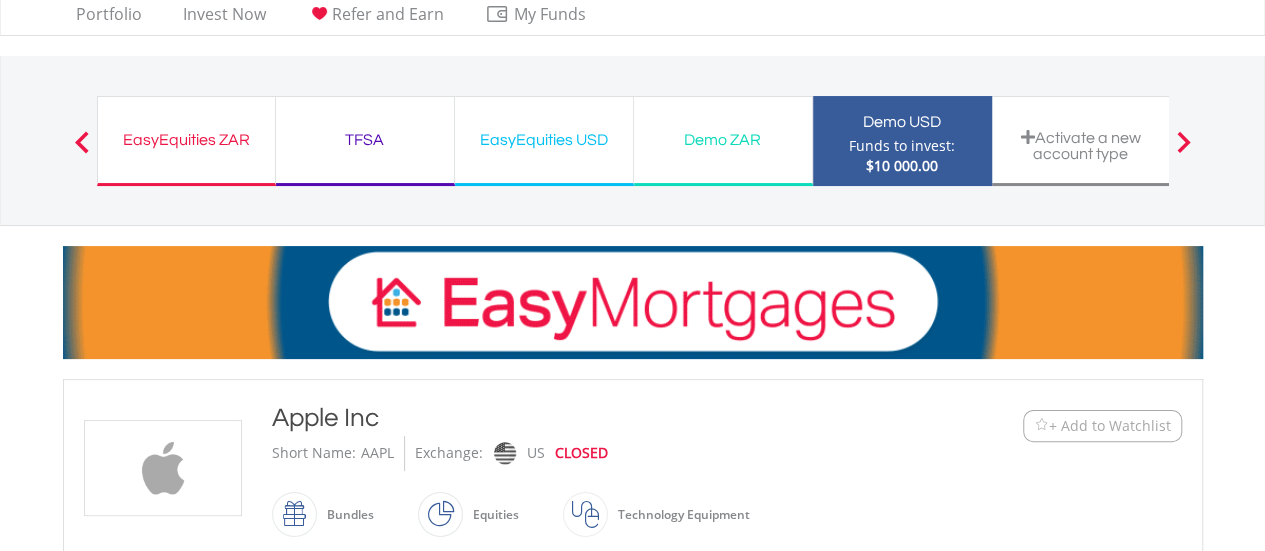 scroll, scrollTop: 0, scrollLeft: 0, axis: both 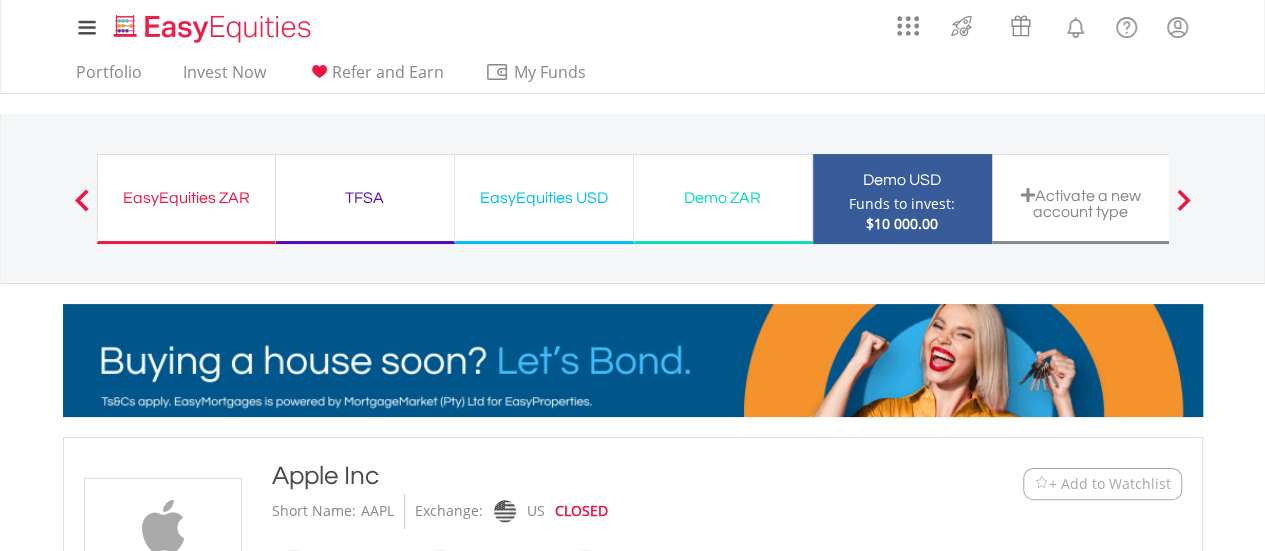 click at bounding box center [82, 200] 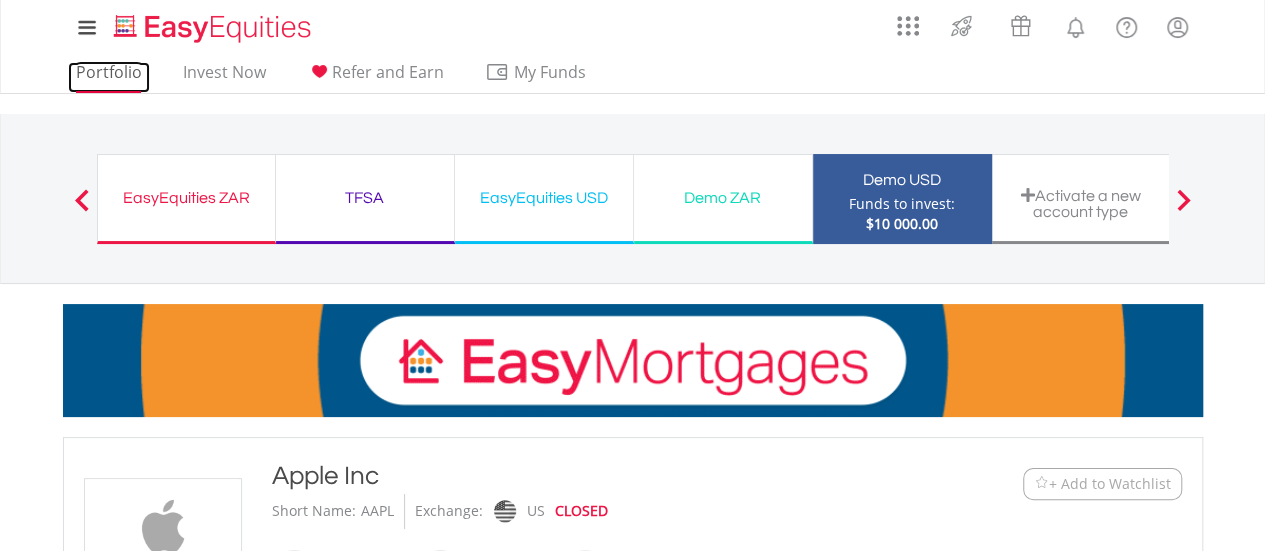 click on "Portfolio" at bounding box center [109, 77] 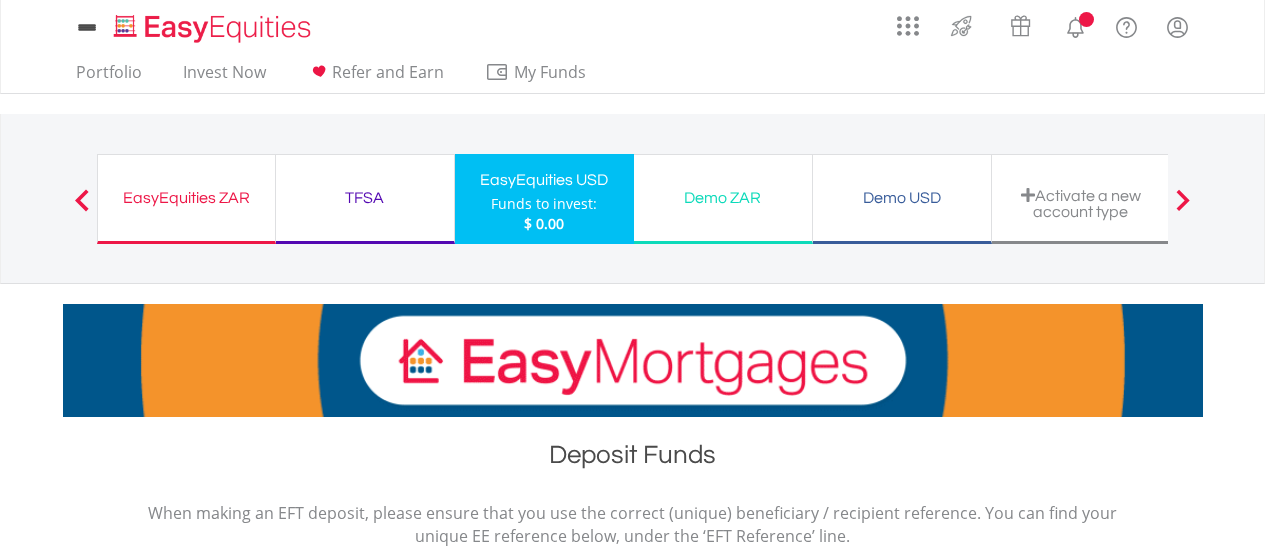 scroll, scrollTop: 0, scrollLeft: 0, axis: both 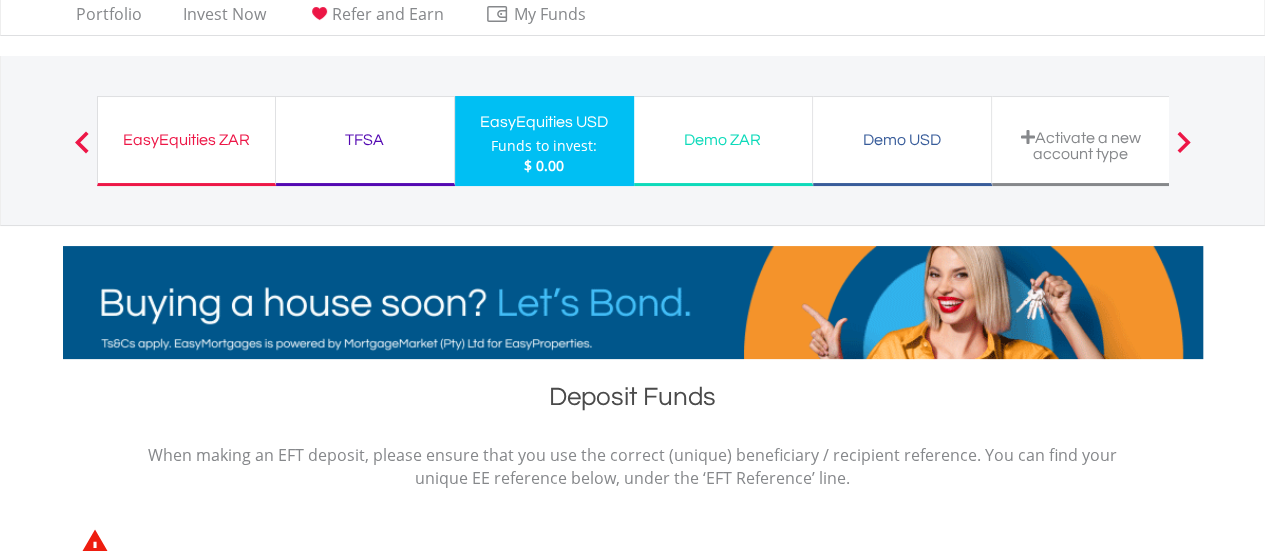 drag, startPoint x: 1279, startPoint y: 137, endPoint x: 1265, endPoint y: 155, distance: 22.803509 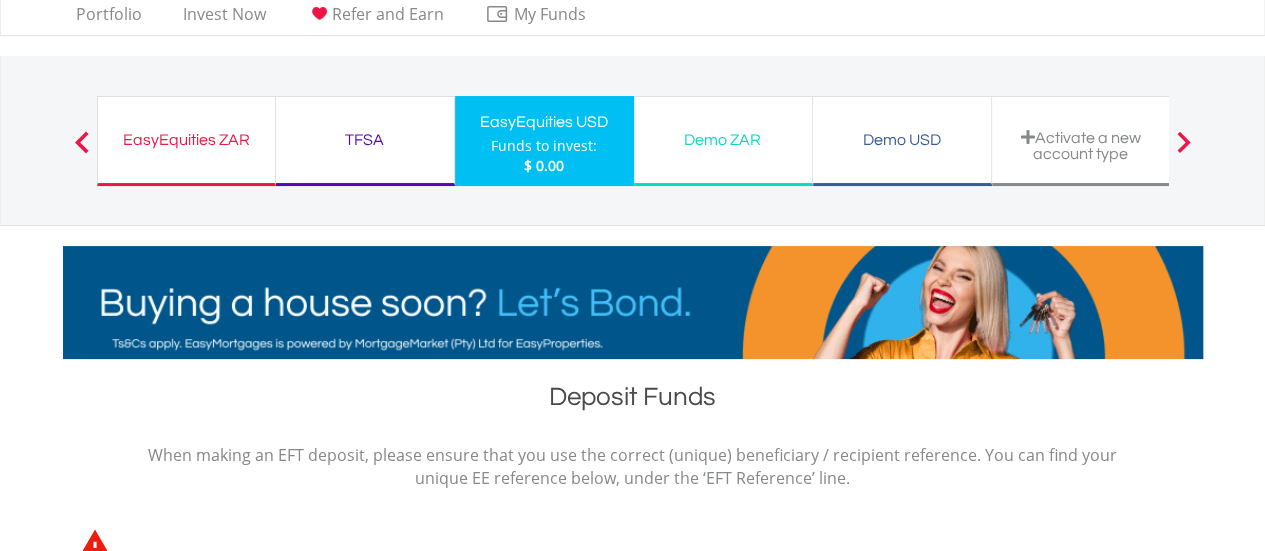 click on "My Investments
Invest Now
New Listings
Sell
My Recurring Investments
Pending Orders
Vouchers
Buy a Voucher
Redeem a Voucher
Account Management" at bounding box center (632, 798) 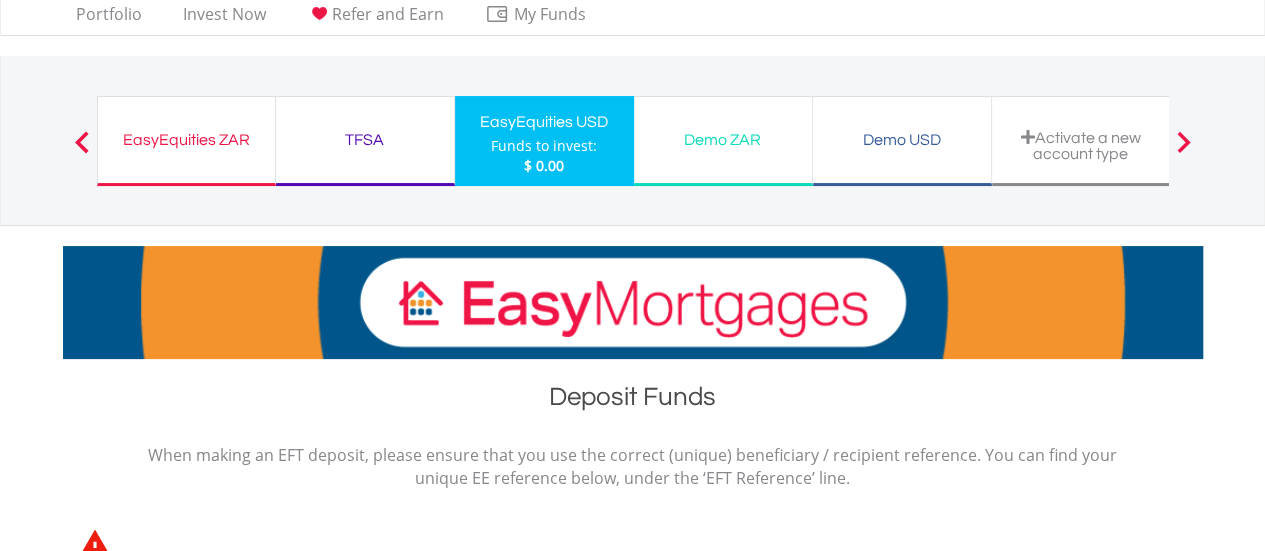 click at bounding box center (82, 142) 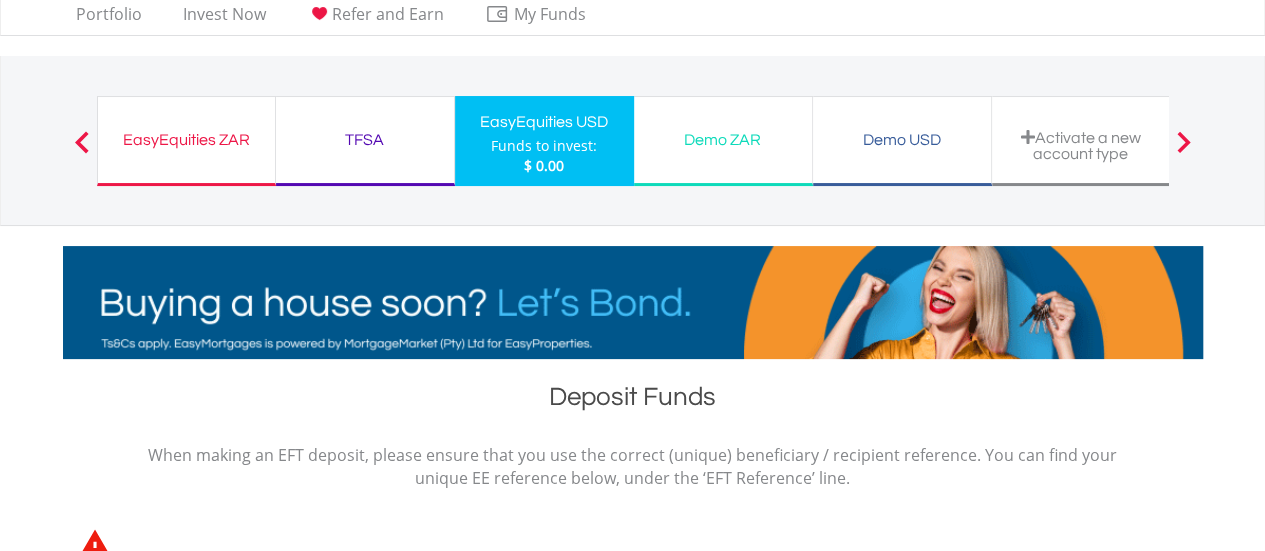 click at bounding box center (82, 142) 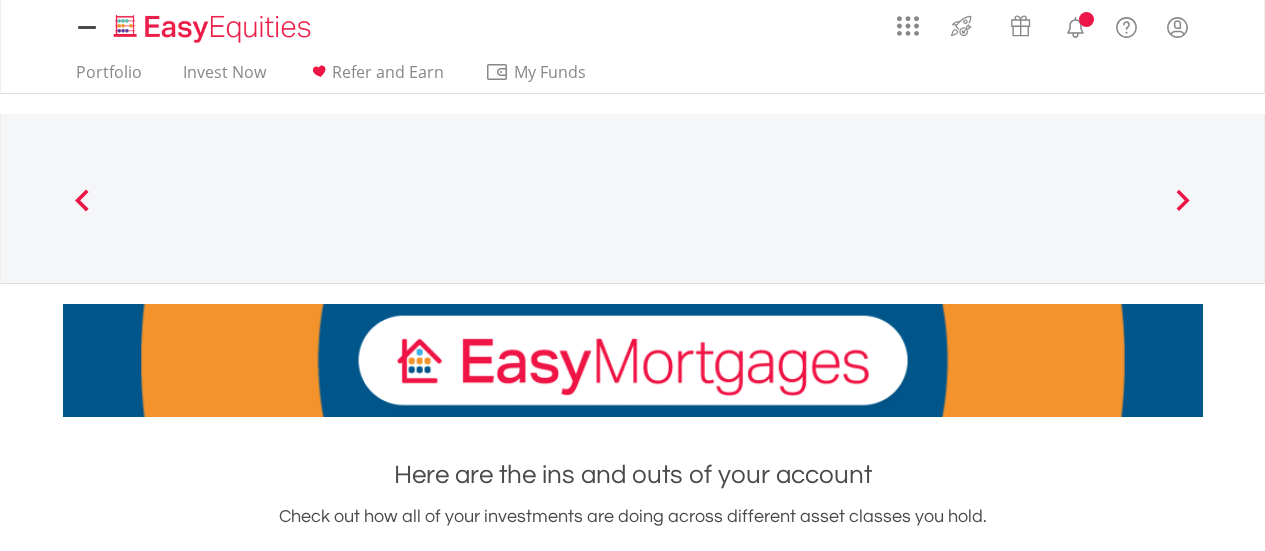 scroll, scrollTop: 0, scrollLeft: 0, axis: both 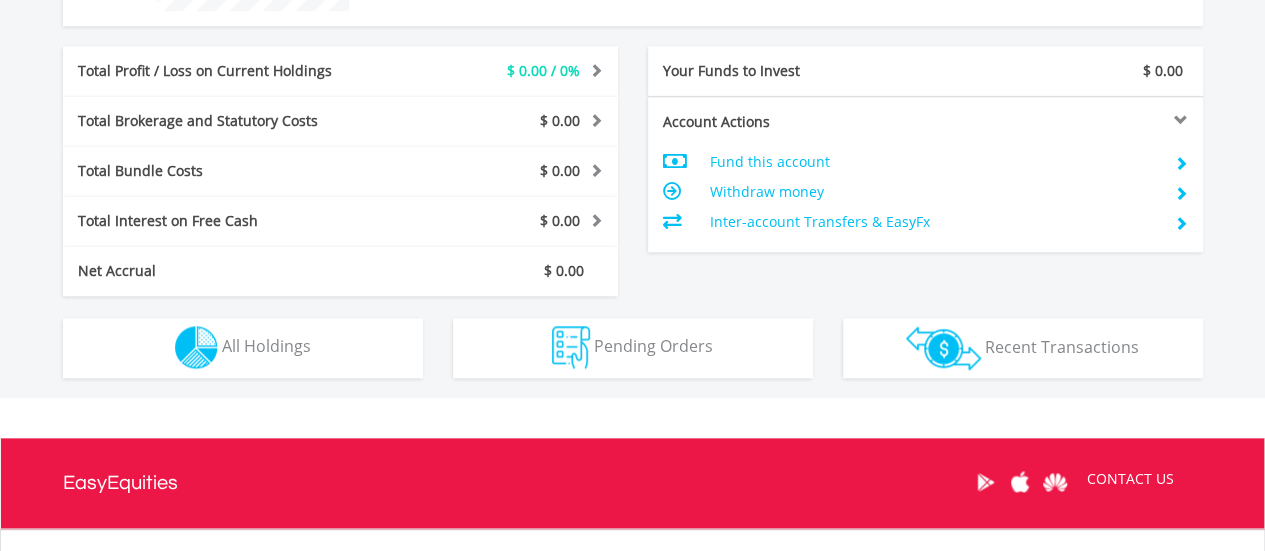 drag, startPoint x: 1279, startPoint y: 97, endPoint x: 1234, endPoint y: 427, distance: 333.05405 